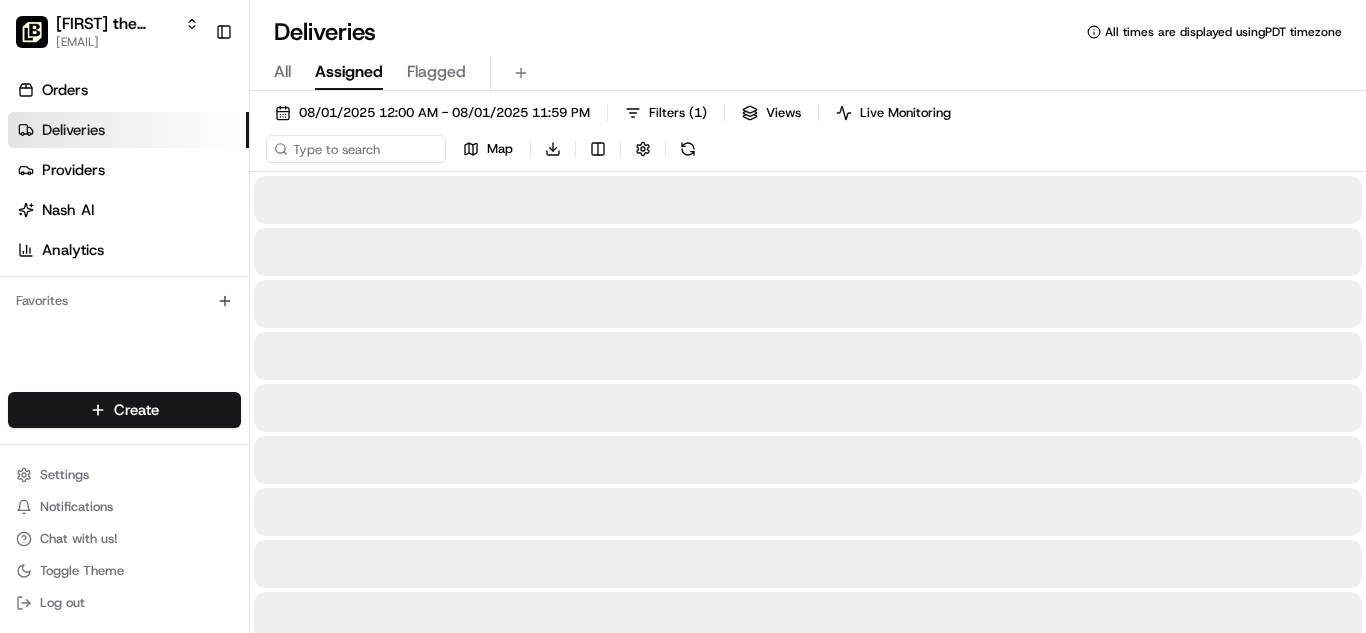 scroll, scrollTop: 0, scrollLeft: 0, axis: both 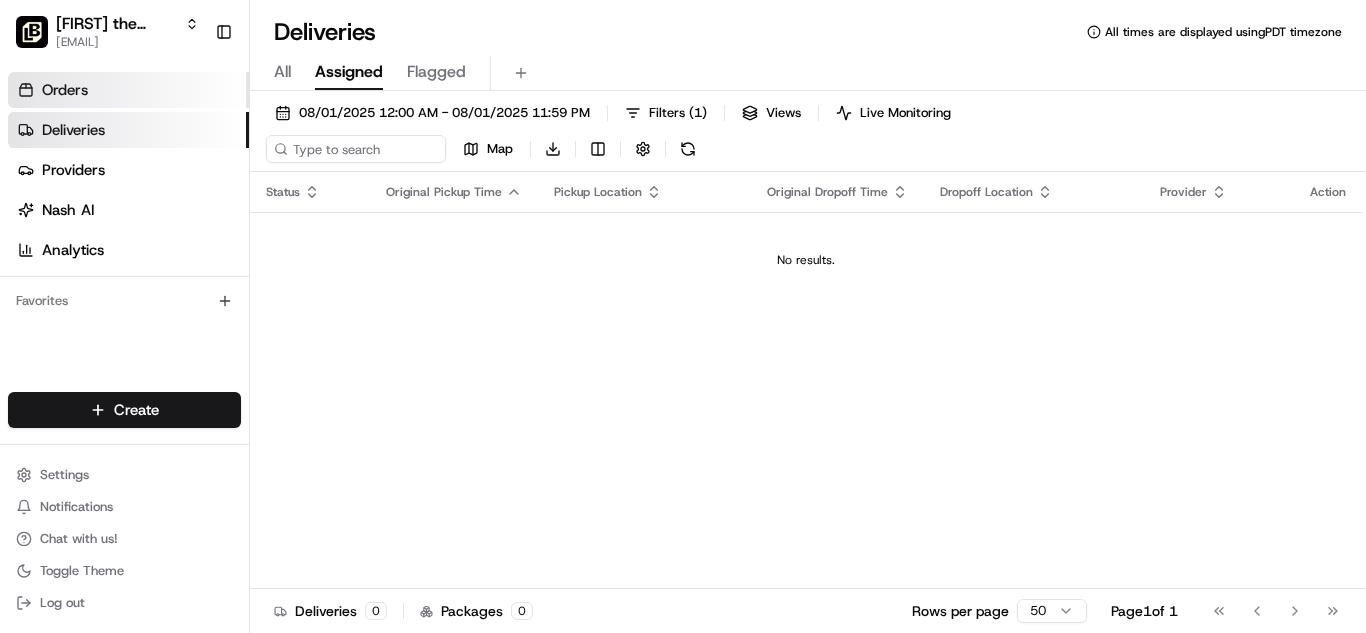 click on "Orders" at bounding box center [128, 90] 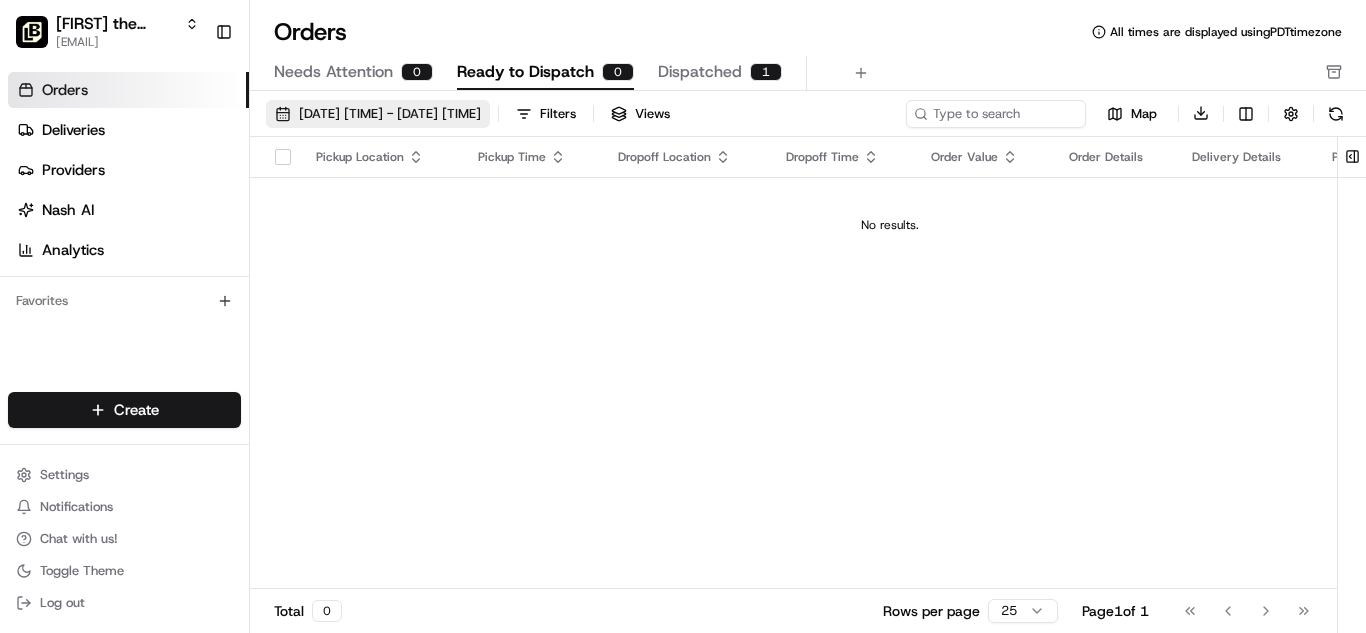 click on "[DATE] [TIME] - [DATE] [TIME]" at bounding box center (390, 114) 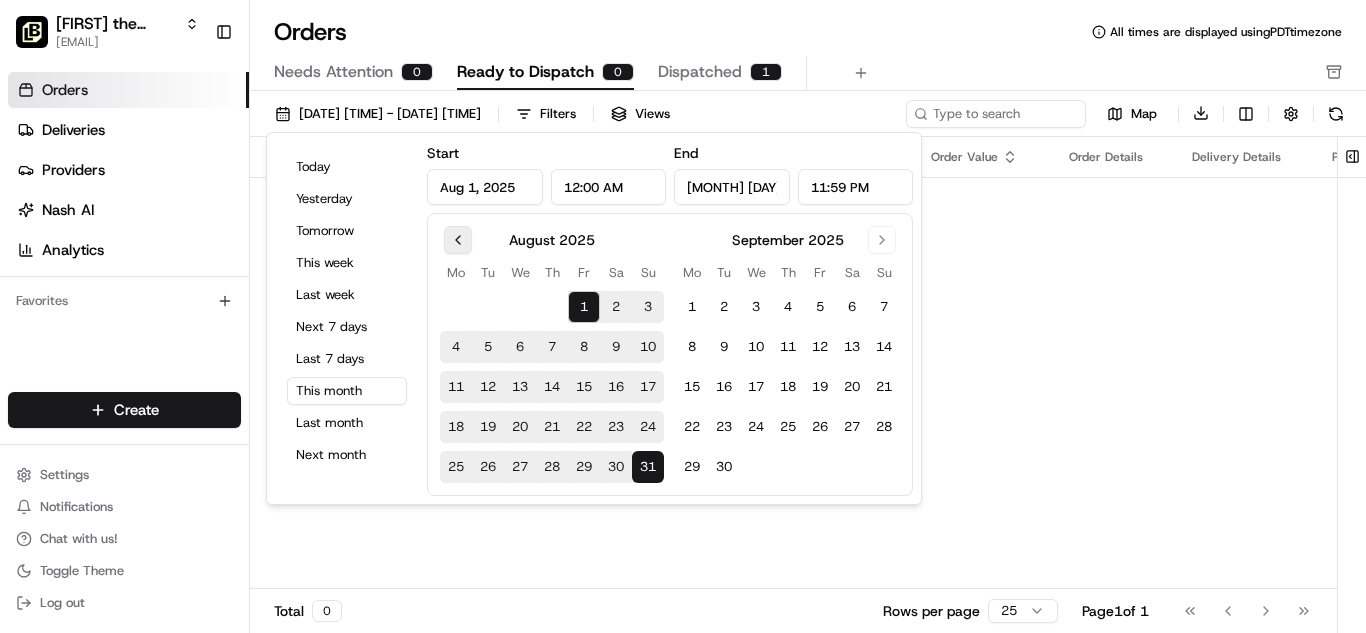 click at bounding box center [458, 240] 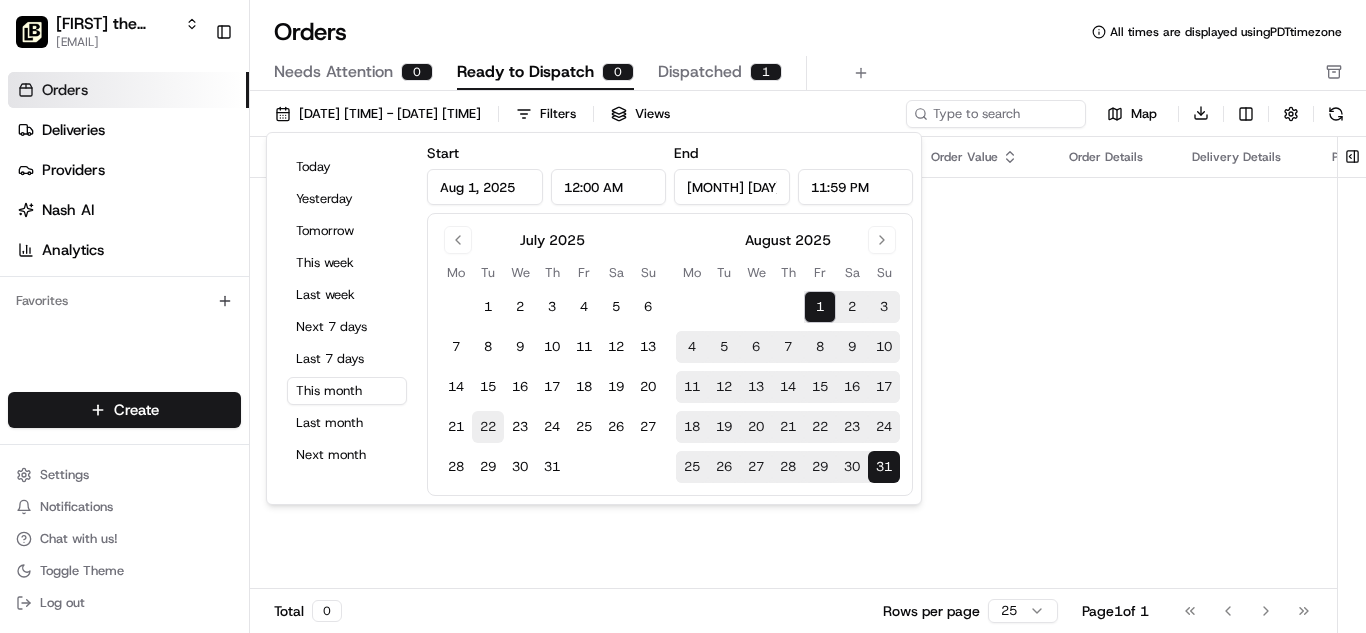 click on "22" at bounding box center [488, 427] 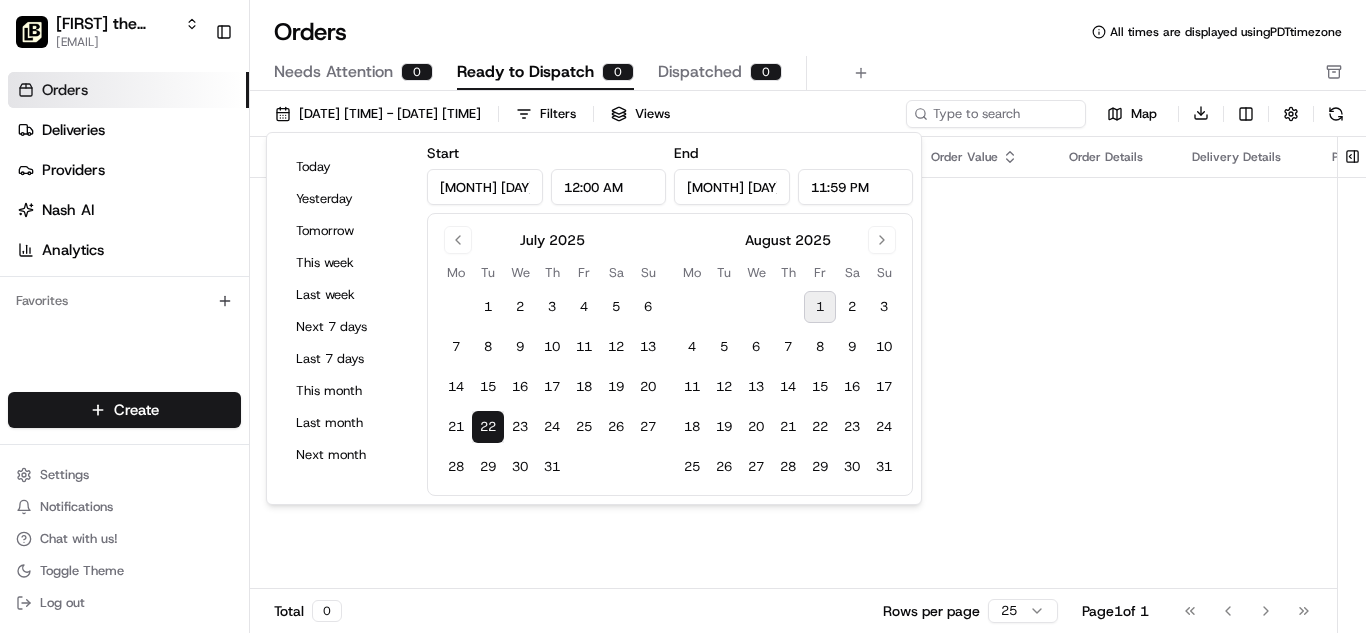 click on "1" at bounding box center (820, 307) 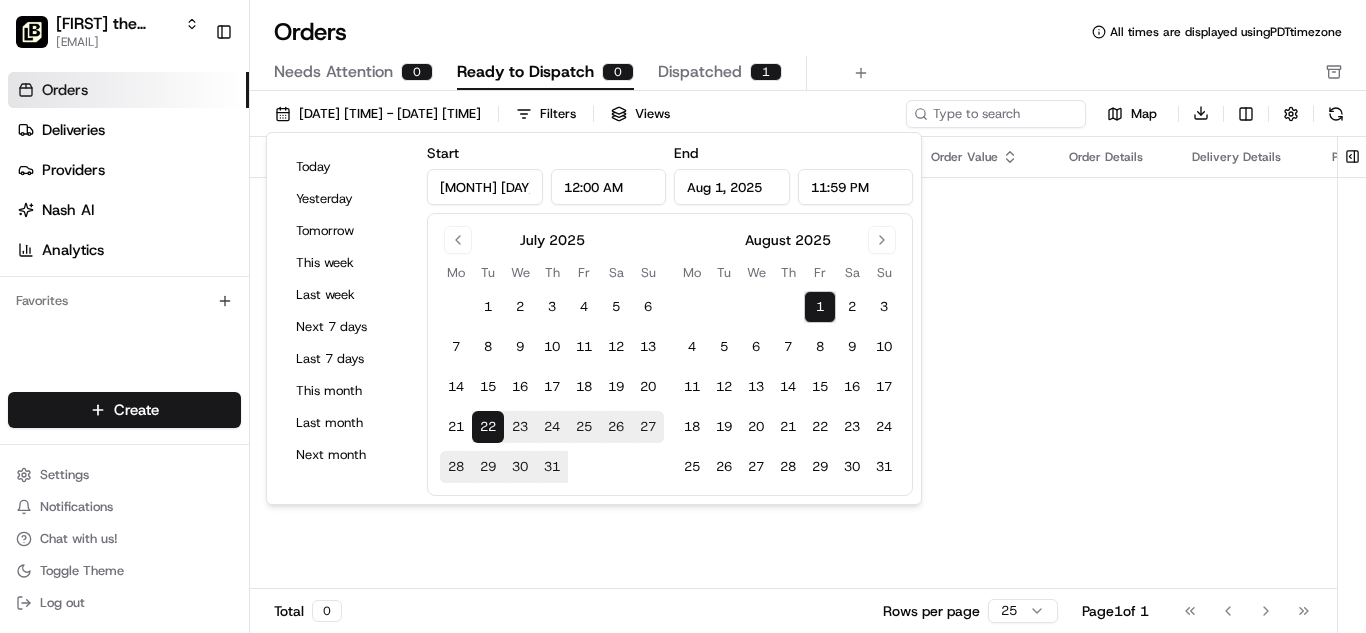 click on "Needs Attention 0 Ready to Dispatch 0 Dispatched 1" at bounding box center (794, 73) 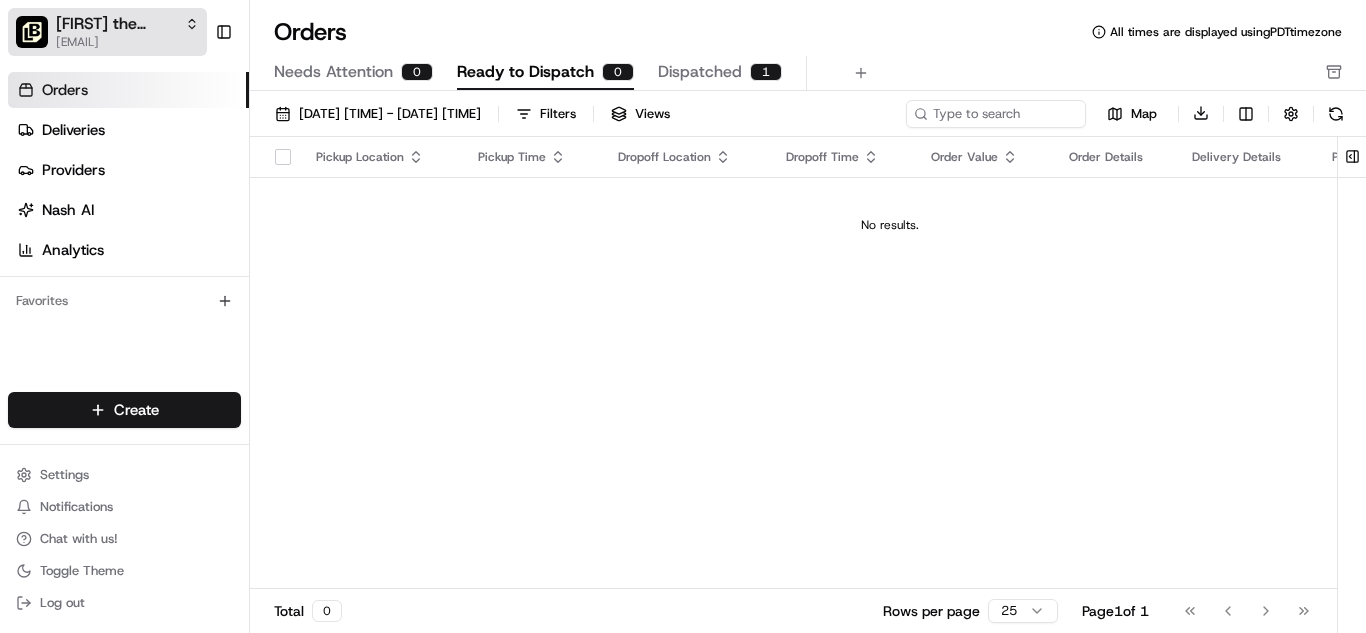 click on "[EMAIL]" at bounding box center (127, 42) 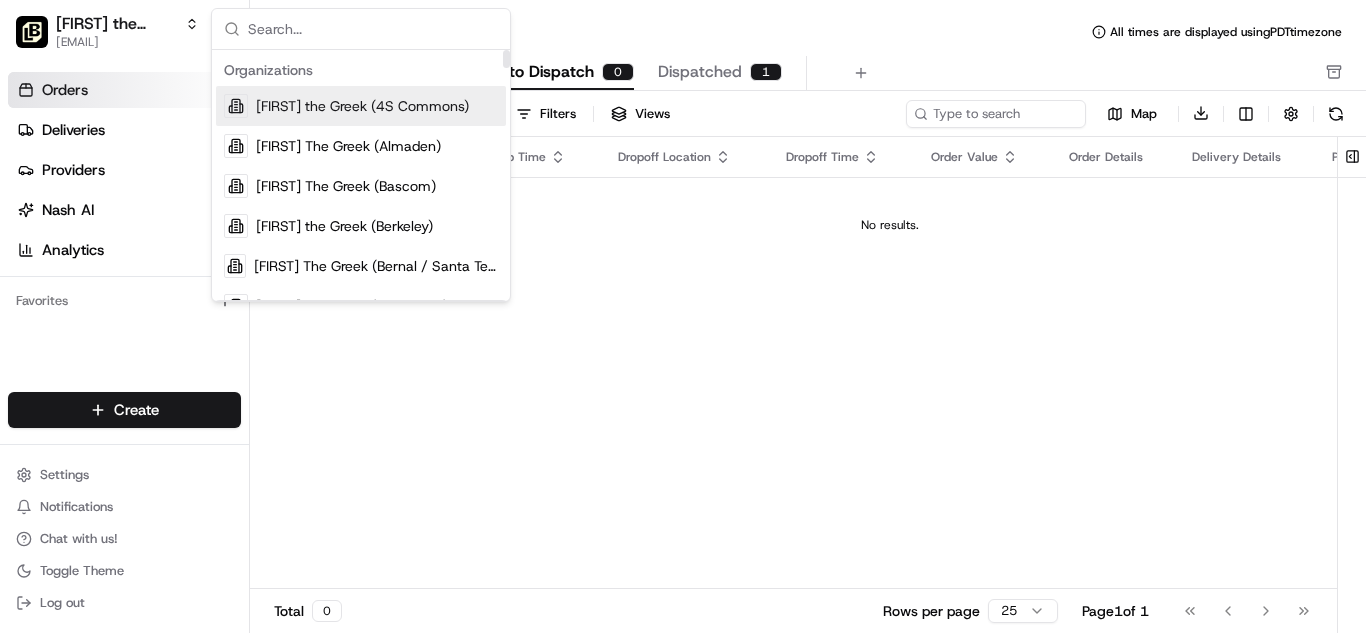 click at bounding box center [373, 29] 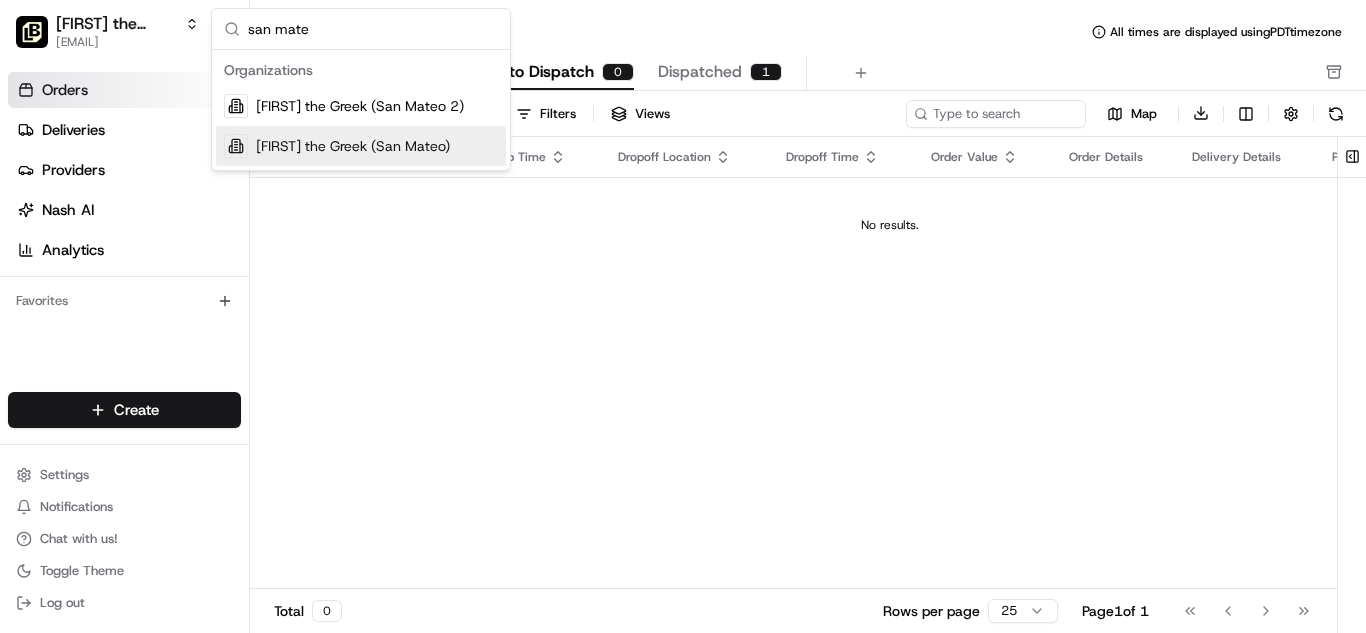 type on "san mate" 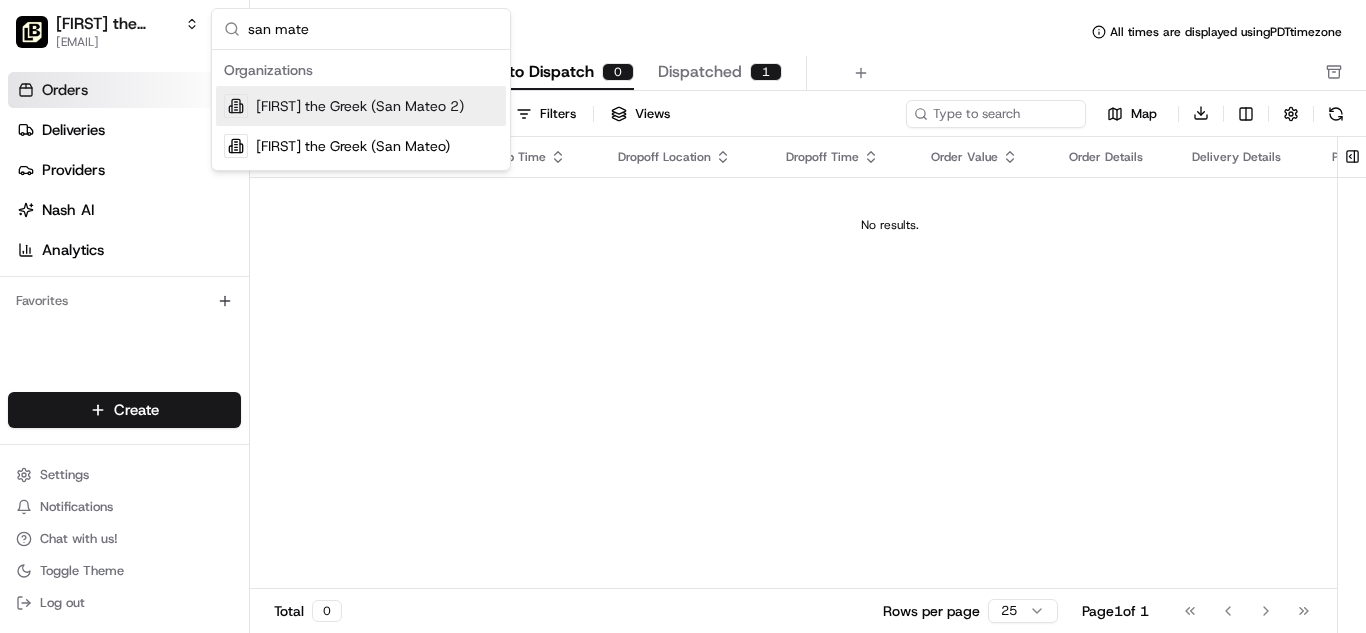 click on "[FIRST] the Greek (San Mateo 2)" at bounding box center (361, 106) 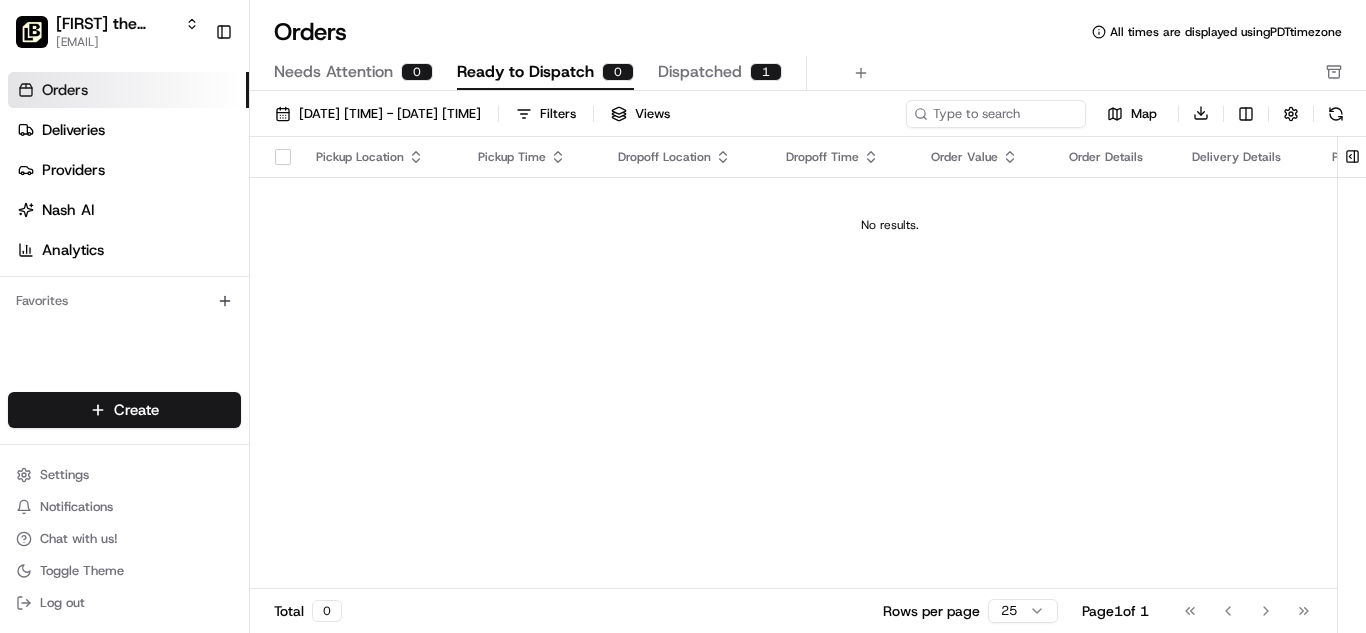 click on "Dispatched" at bounding box center [700, 72] 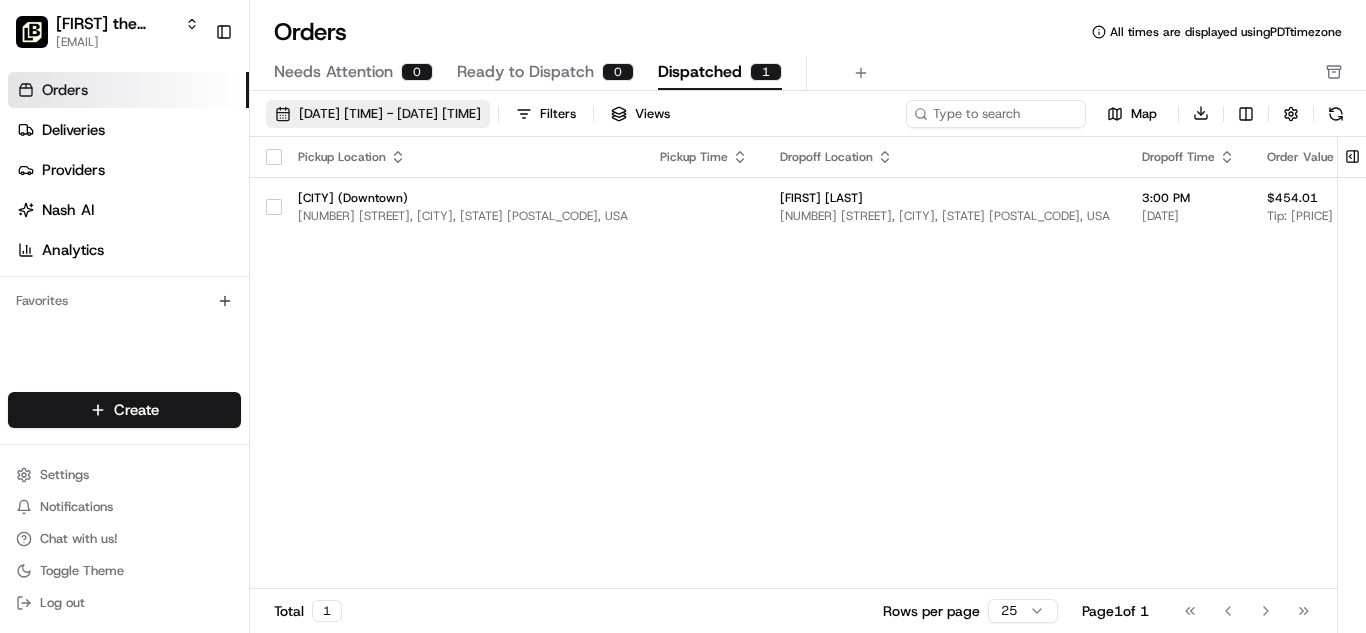 click on "[DATE] [TIME] - [DATE] [TIME]" at bounding box center [390, 114] 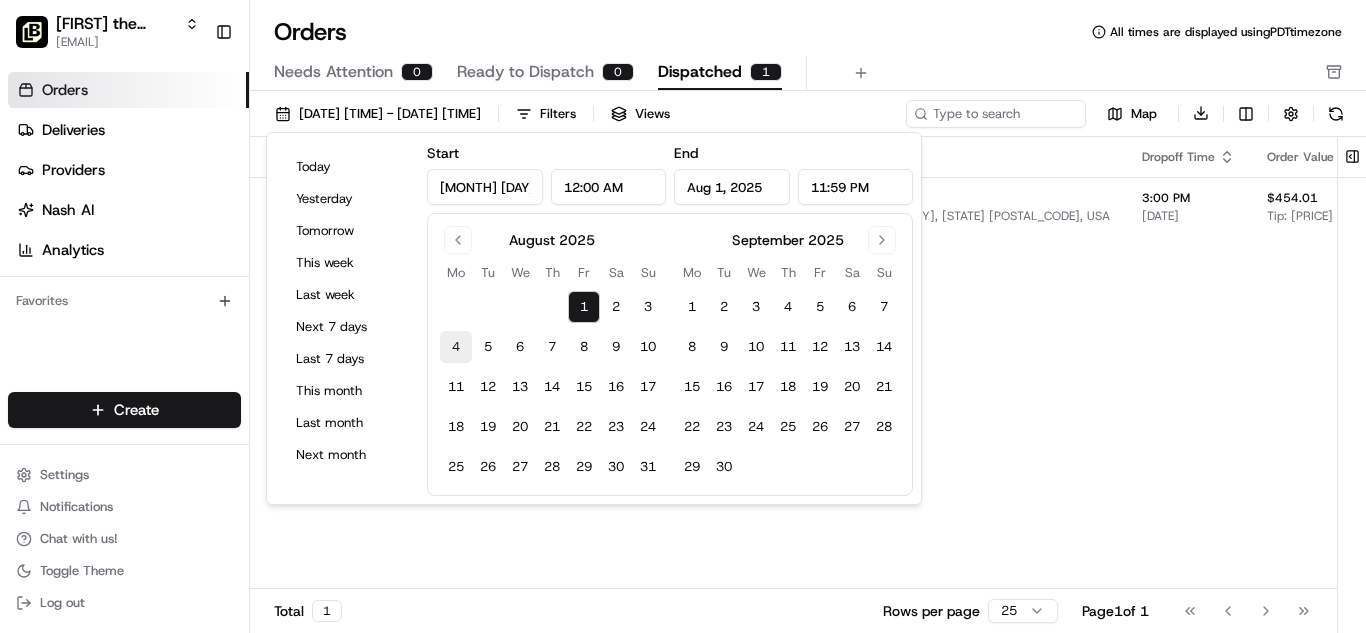 click on "4" at bounding box center (456, 347) 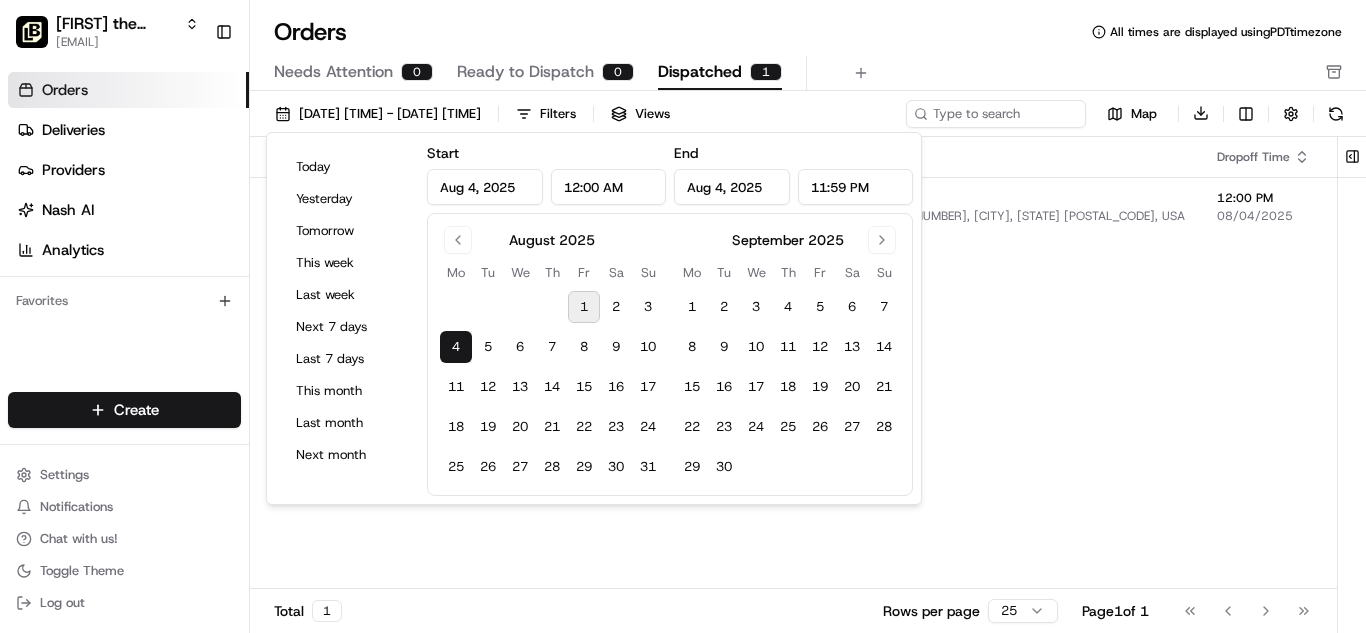 click on "Needs Attention 0 Ready to Dispatch 0 Dispatched 1" at bounding box center (794, 73) 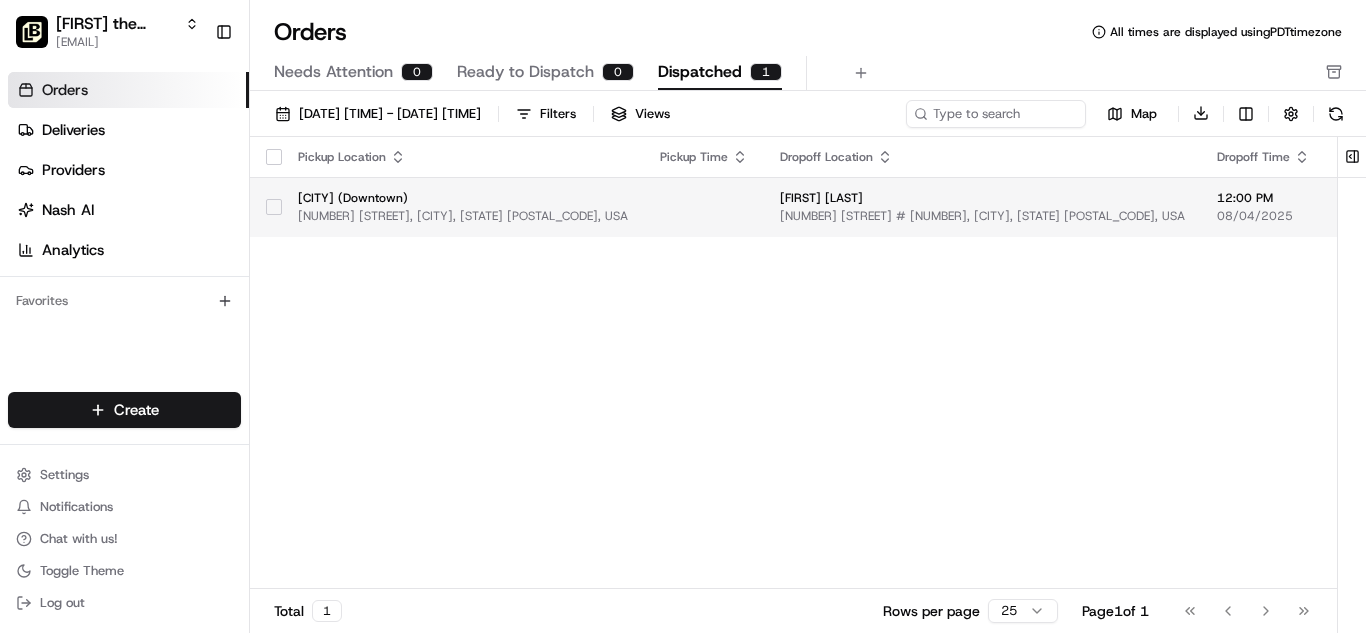 click on "[FIRST] [LAST] [NUMBER] [STREET] # [NUMBER], [CITY], [STATE] [POSTAL_CODE], USA" at bounding box center (982, 207) 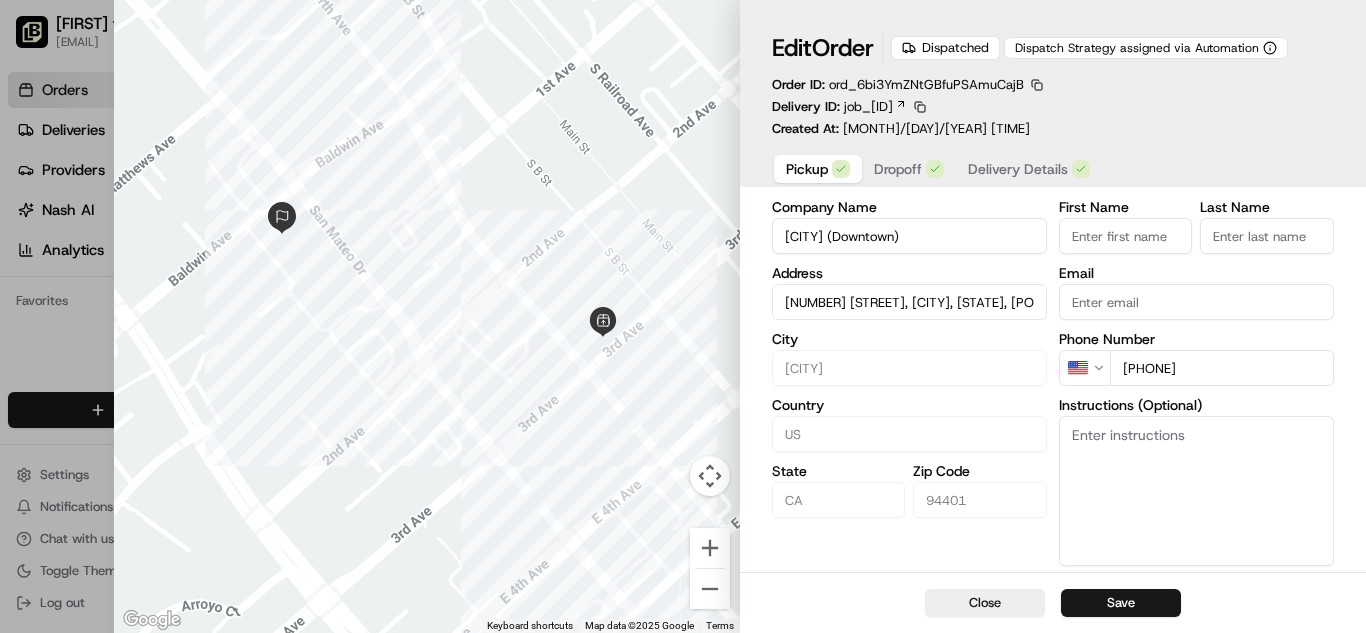 scroll, scrollTop: 77, scrollLeft: 0, axis: vertical 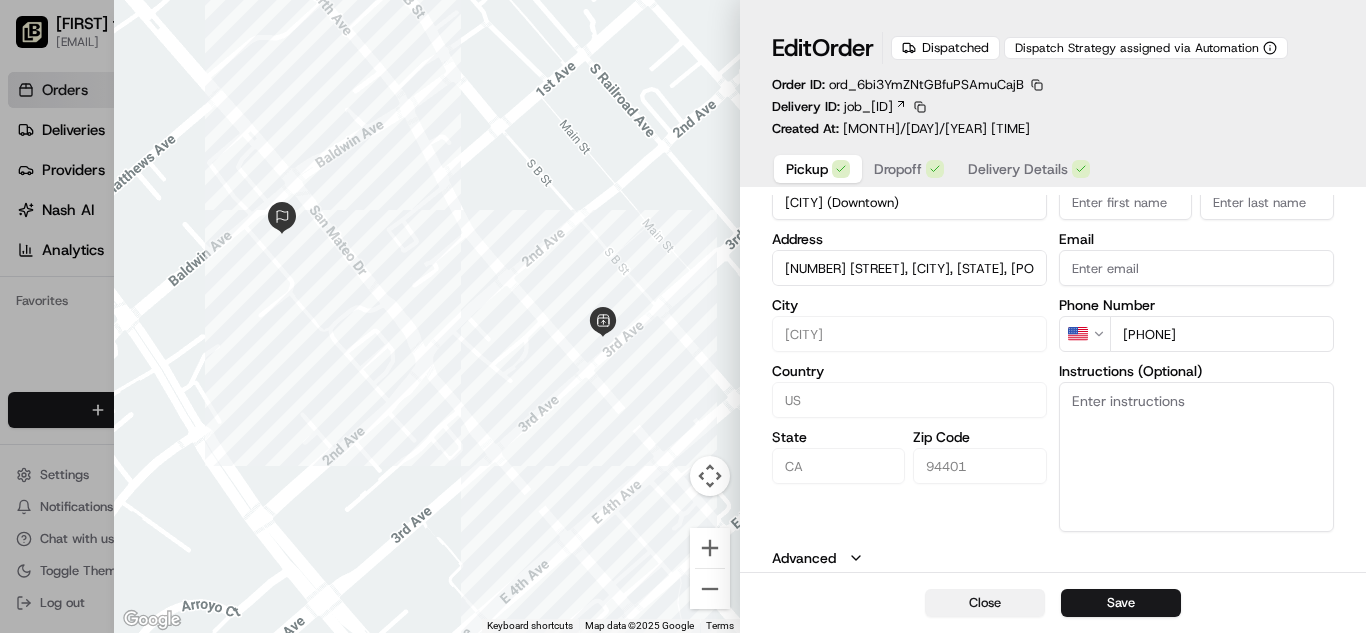 click on "Close" at bounding box center [985, 603] 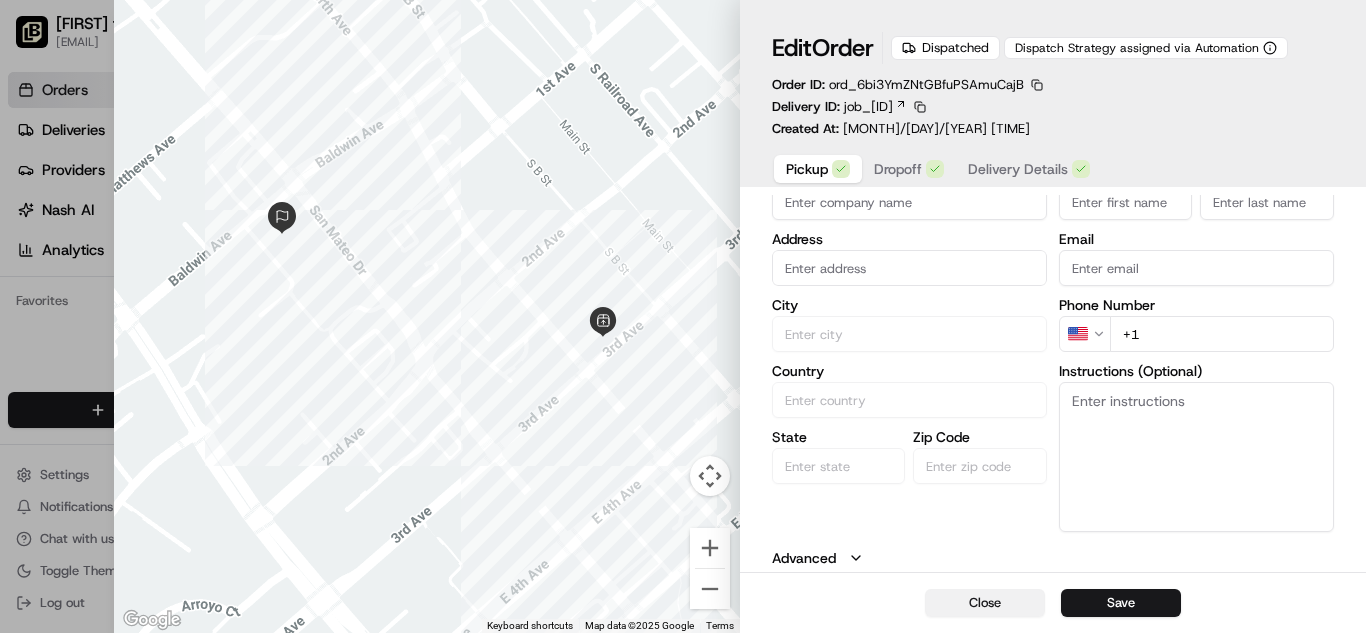 scroll, scrollTop: 55, scrollLeft: 0, axis: vertical 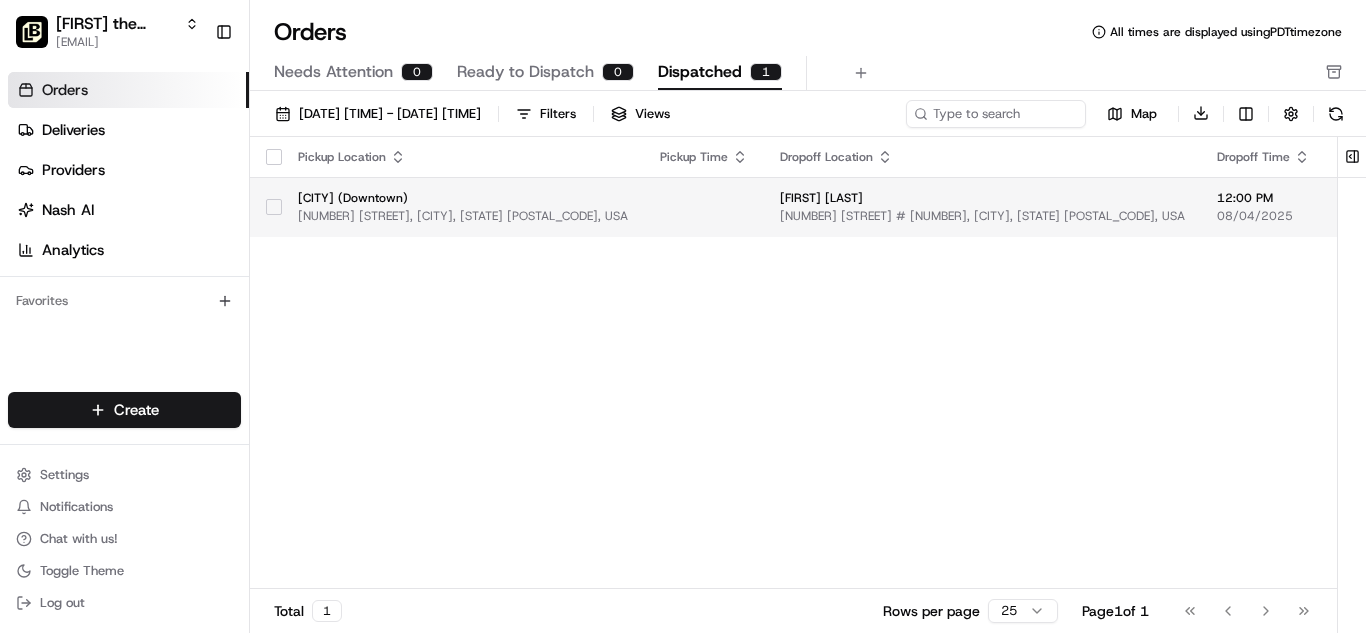 click on "[CITY] (Downtown) [NUMBER] [STREET], [CITY], [STATE] [POSTAL_CODE], USA" at bounding box center (463, 207) 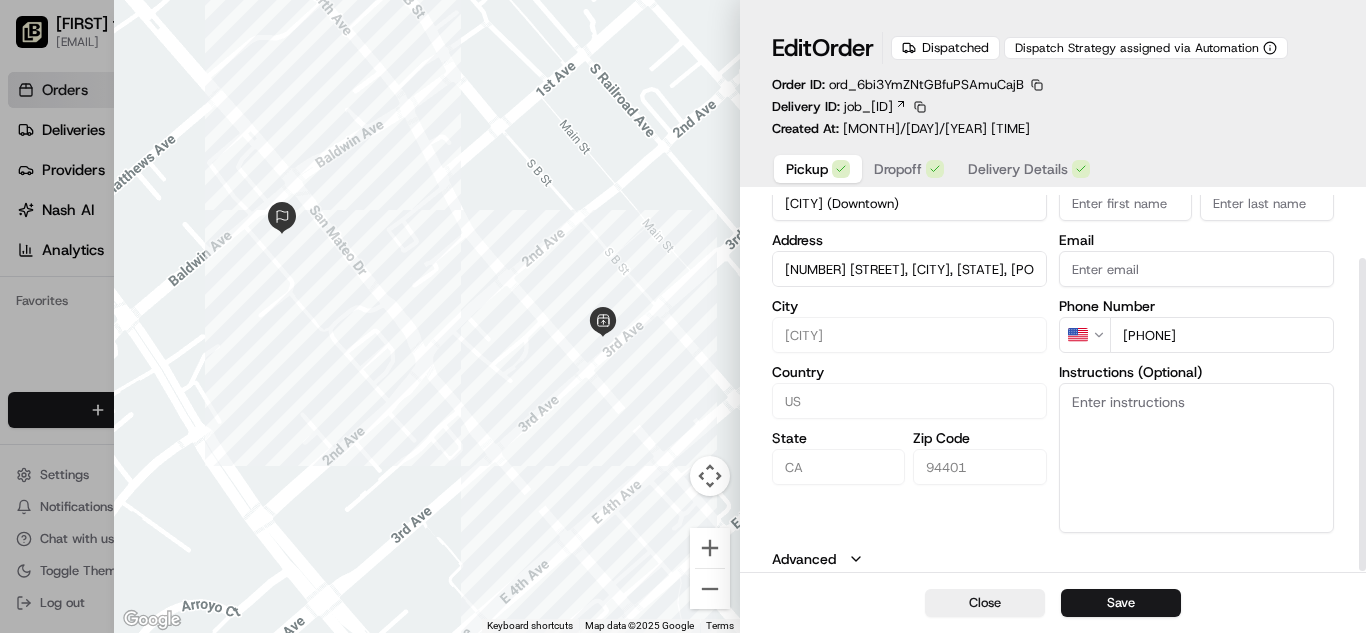 scroll, scrollTop: 77, scrollLeft: 0, axis: vertical 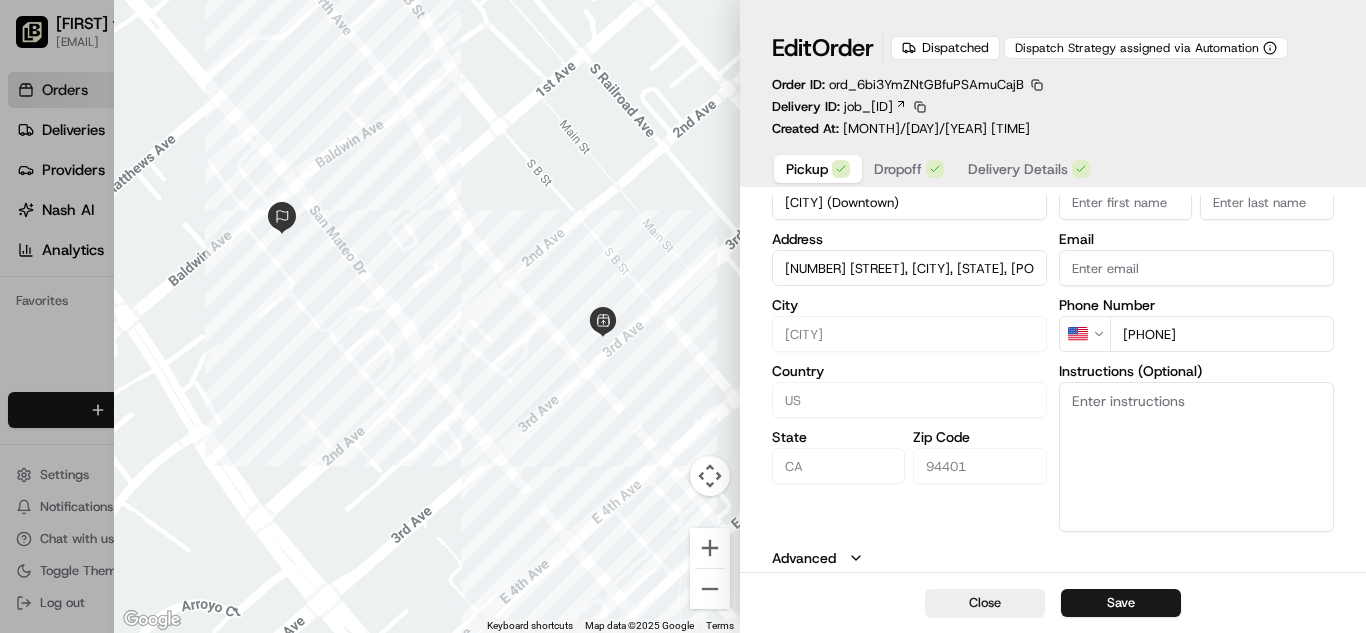 click 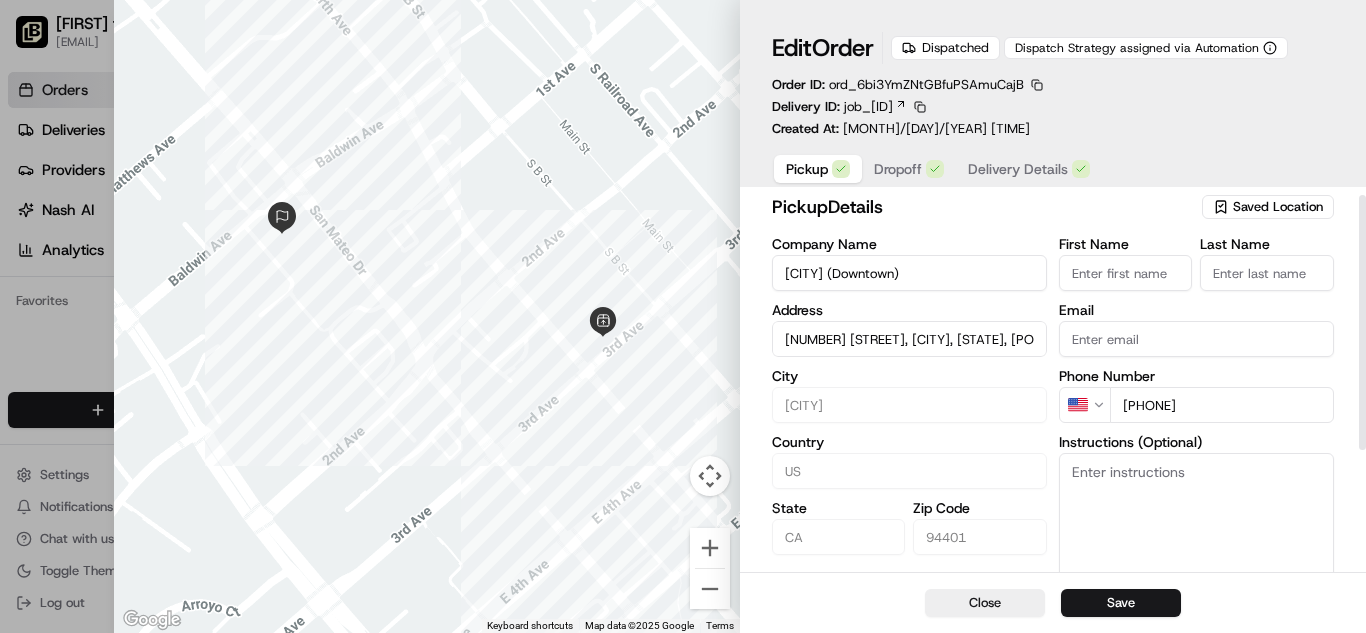 scroll, scrollTop: 0, scrollLeft: 0, axis: both 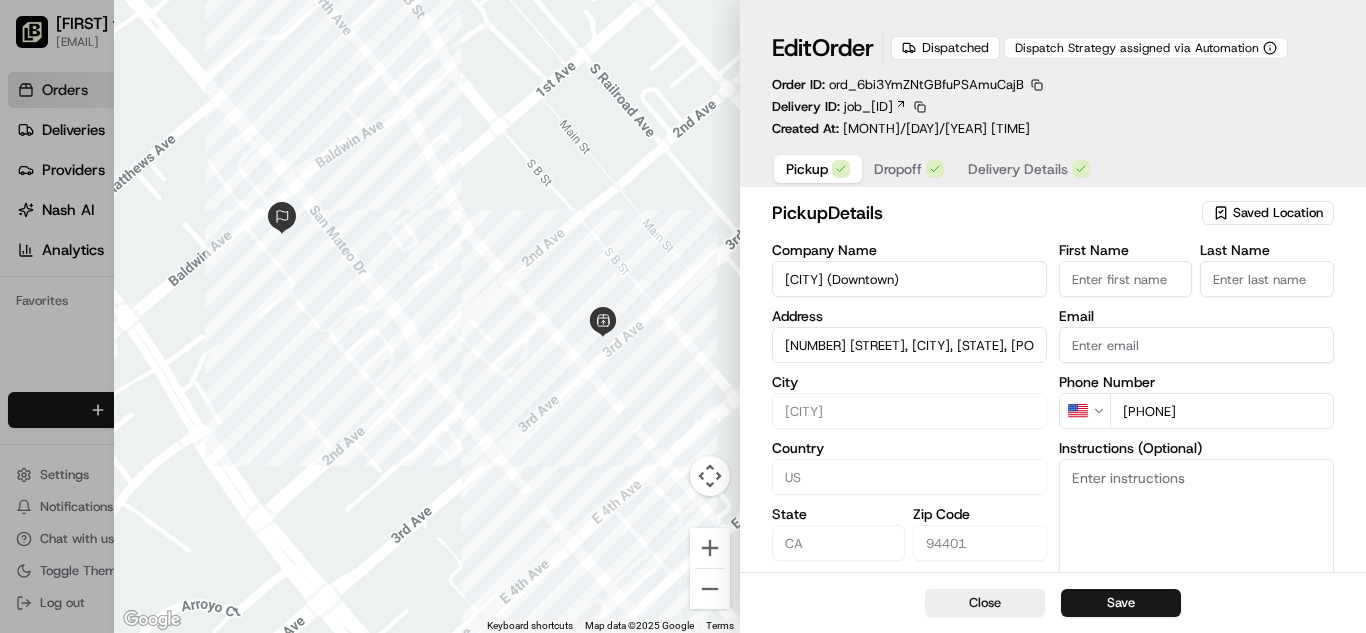 click on "Pickup" at bounding box center [807, 169] 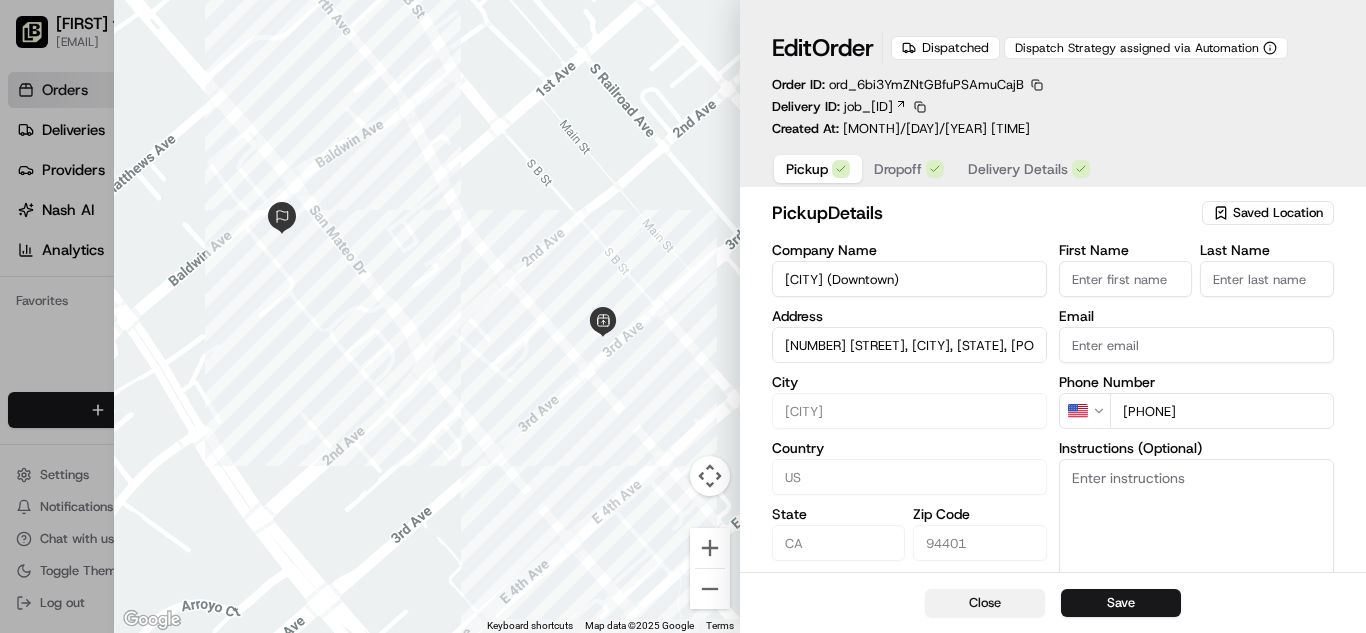 click on "Close" at bounding box center (985, 603) 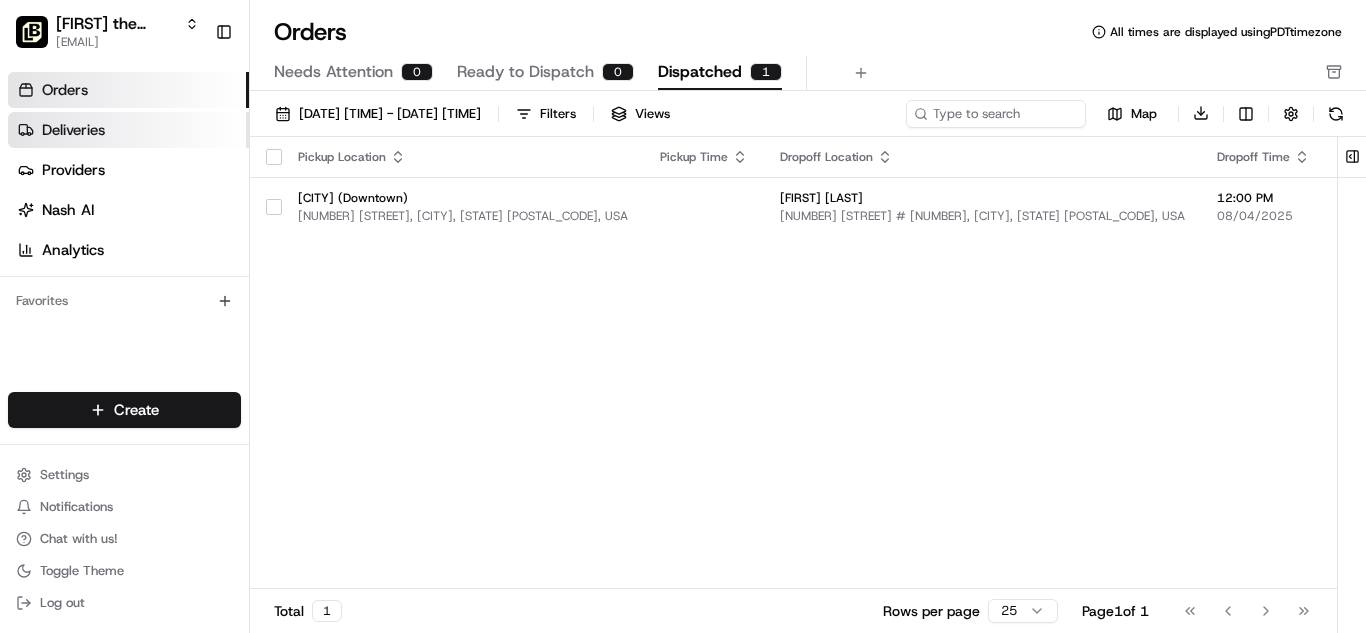 click on "Deliveries" at bounding box center [73, 130] 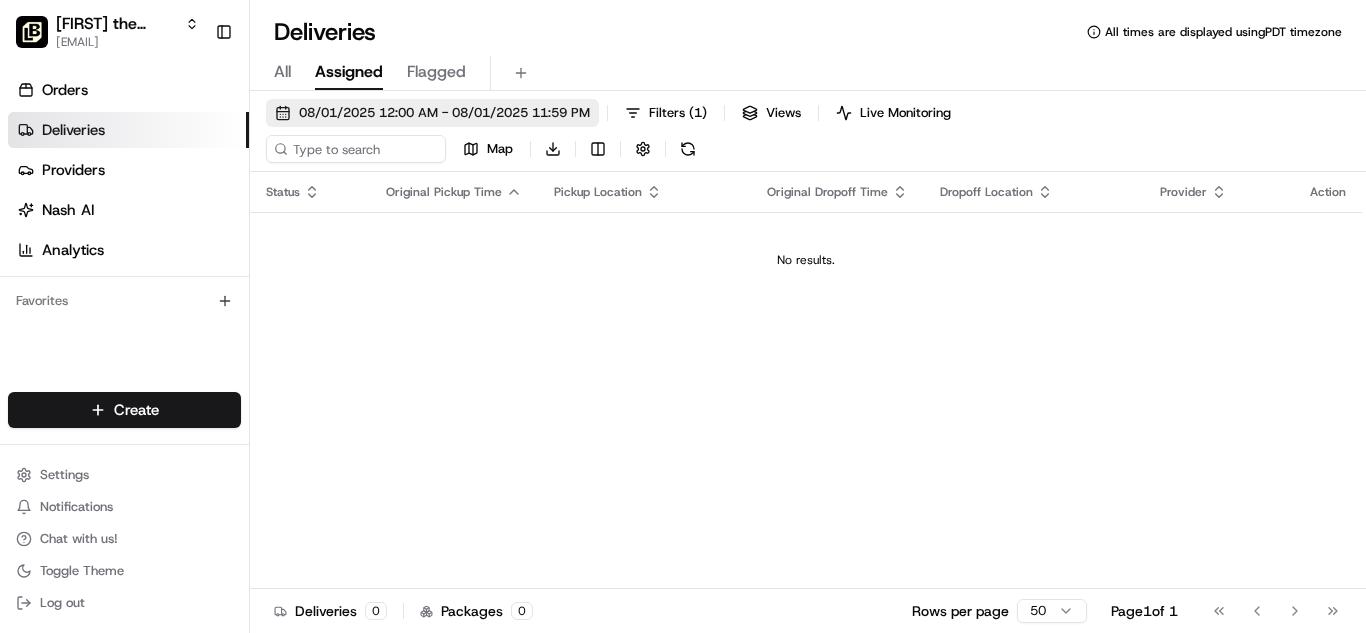 click on "08/01/2025 12:00 AM - 08/01/2025 11:59 PM" at bounding box center (444, 113) 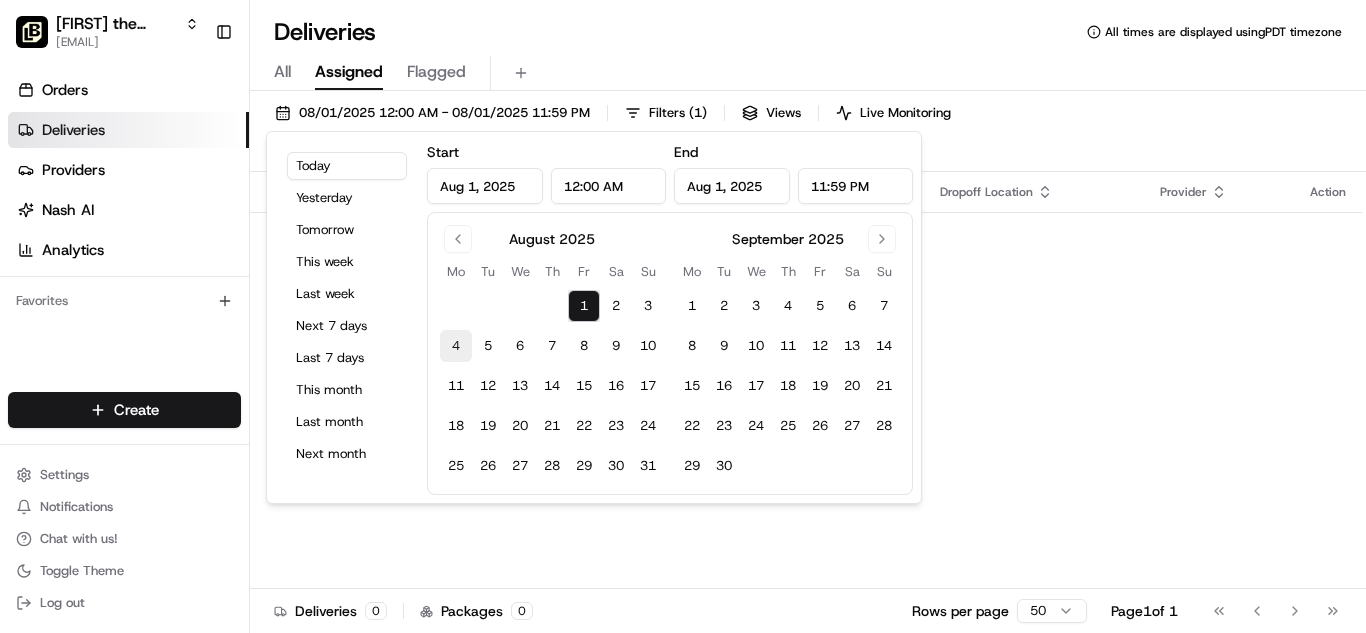 click on "4" at bounding box center (456, 346) 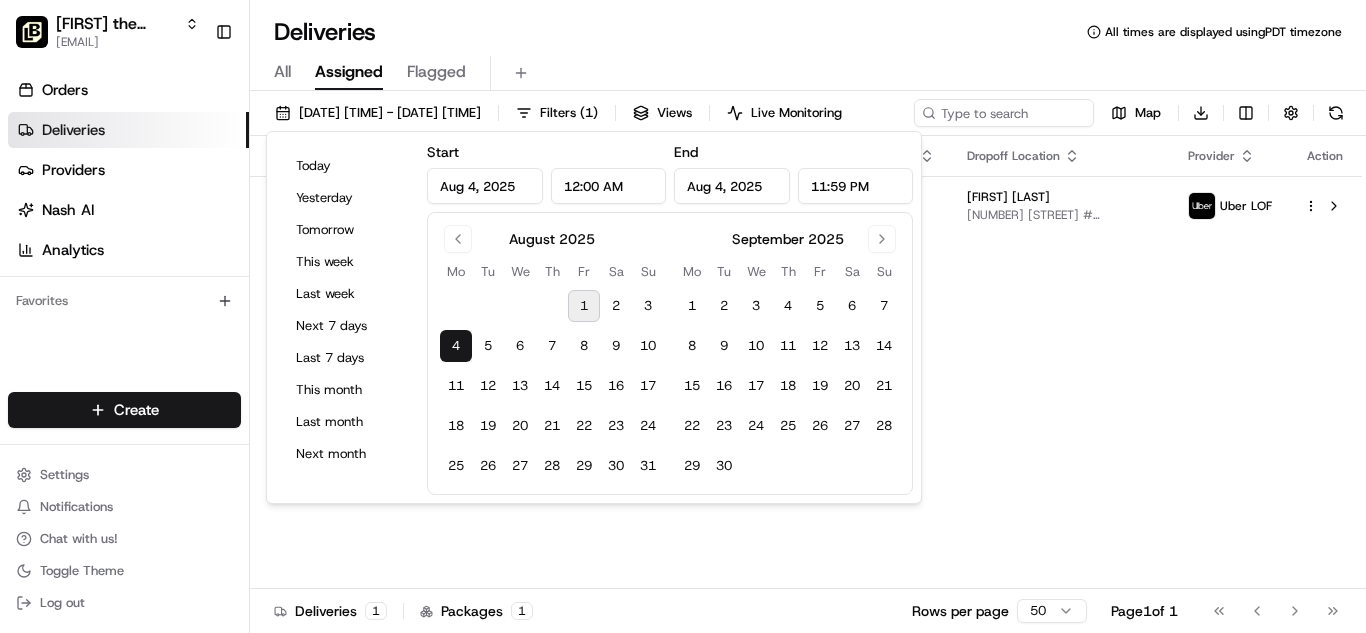 click on "[DATE] [TIME] - [DATE] [TIME] Filters ( 1 ) Views Live Monitoring Map Download" at bounding box center [808, 117] 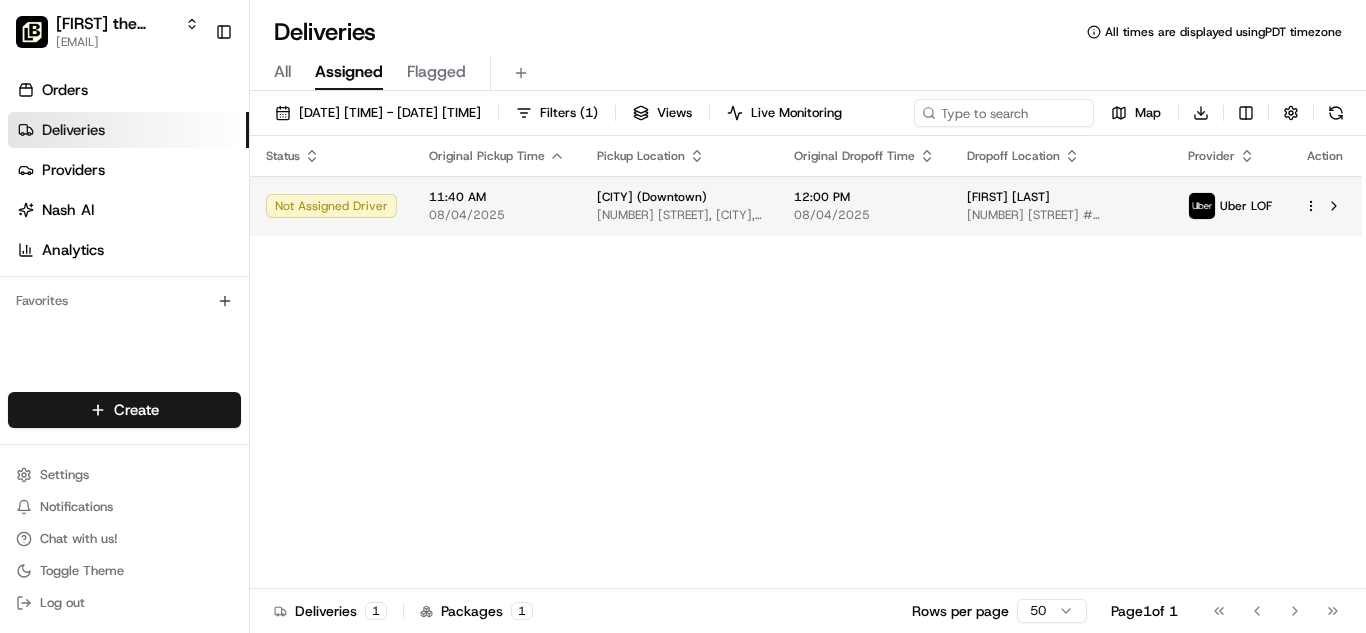 click on "08/04/2025" at bounding box center [497, 215] 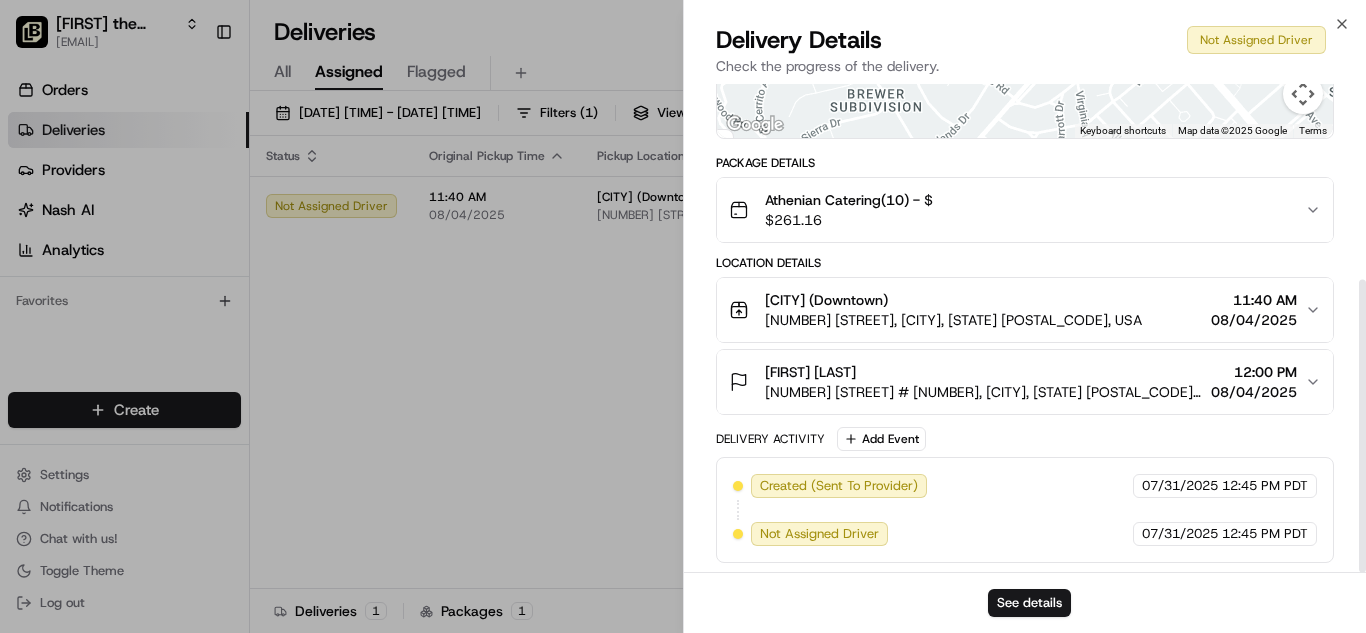 scroll, scrollTop: 326, scrollLeft: 0, axis: vertical 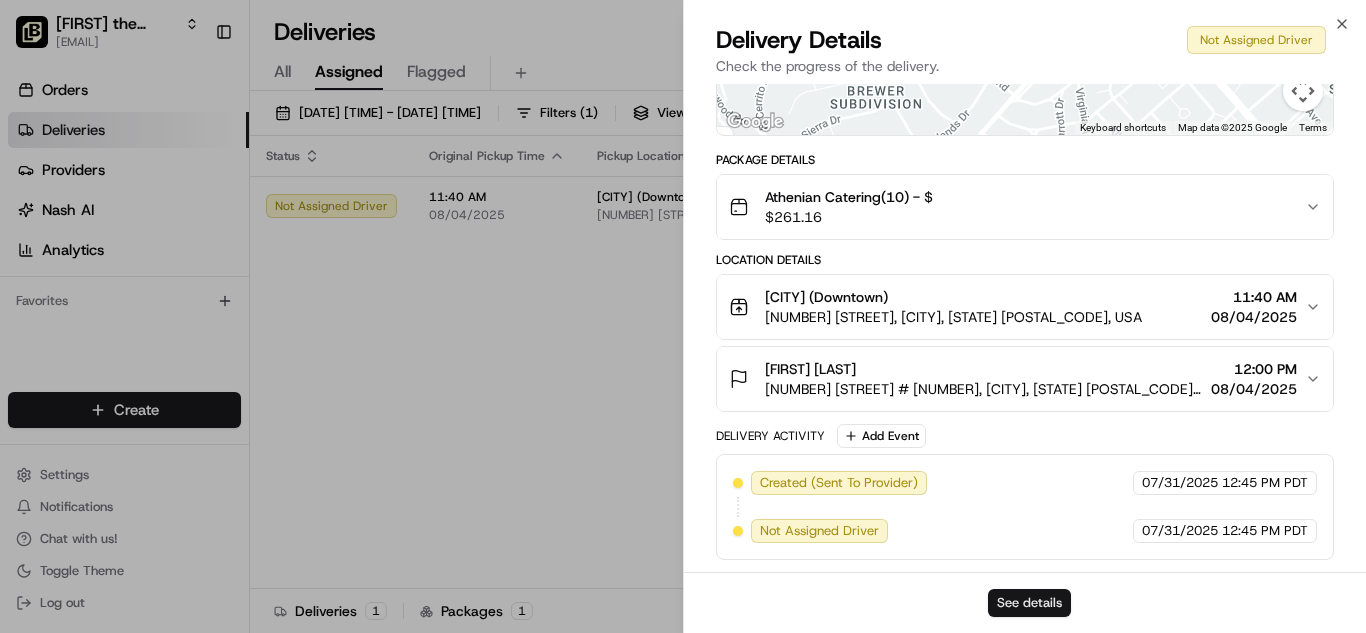 click on "See details" at bounding box center [1029, 603] 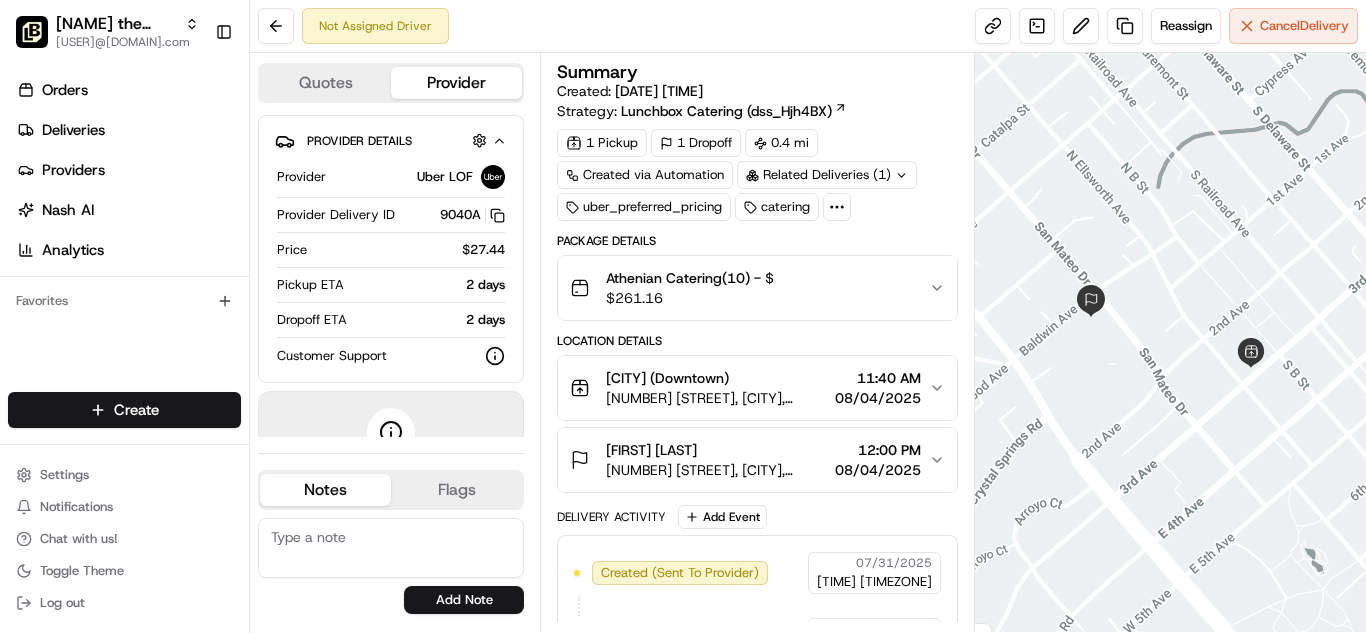 scroll, scrollTop: 0, scrollLeft: 0, axis: both 